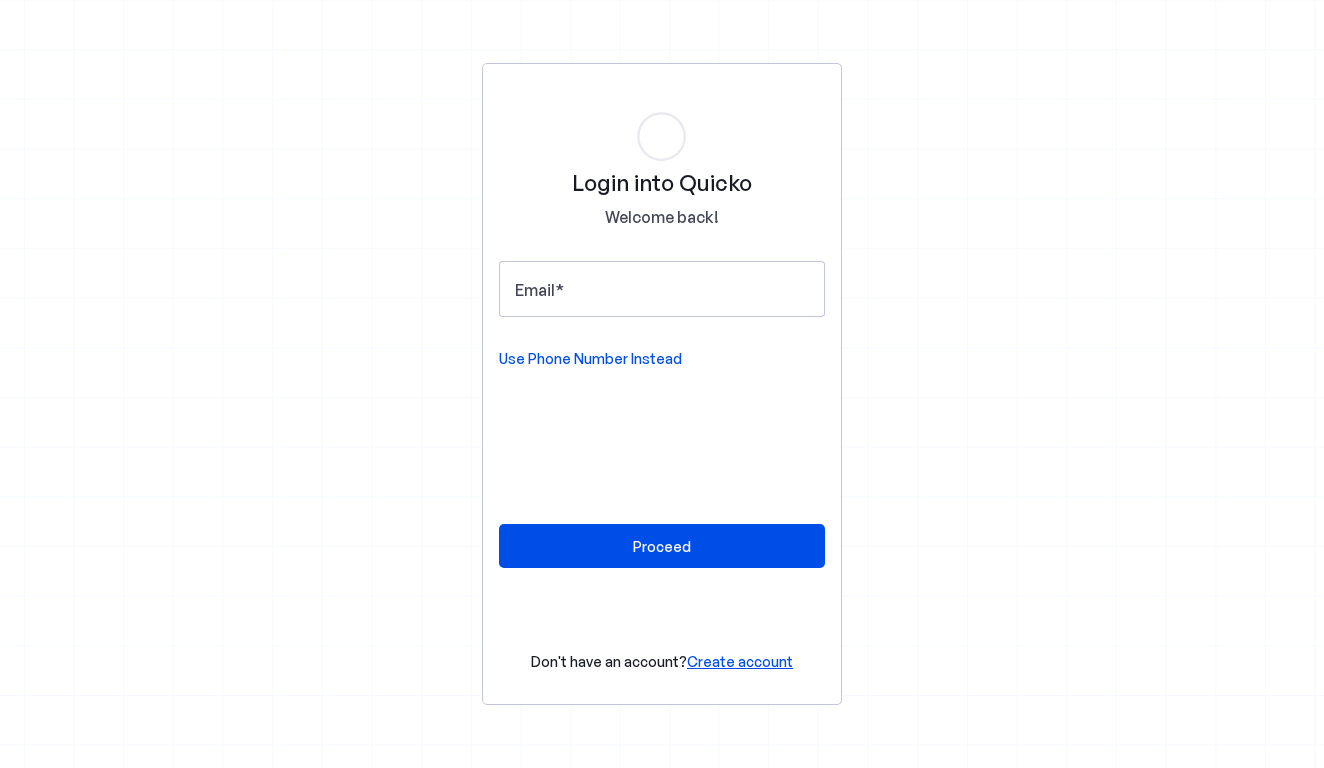 scroll, scrollTop: 0, scrollLeft: 0, axis: both 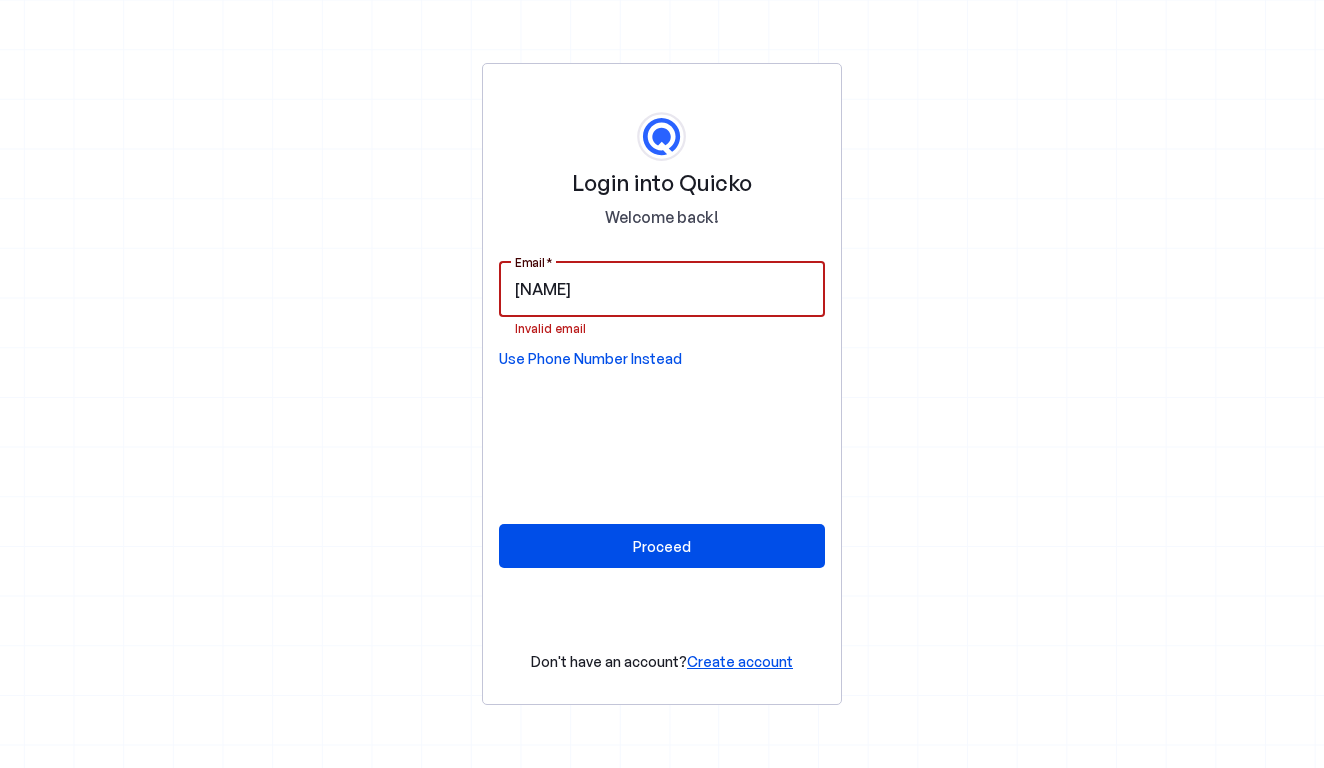 click on "ku" at bounding box center (662, 289) 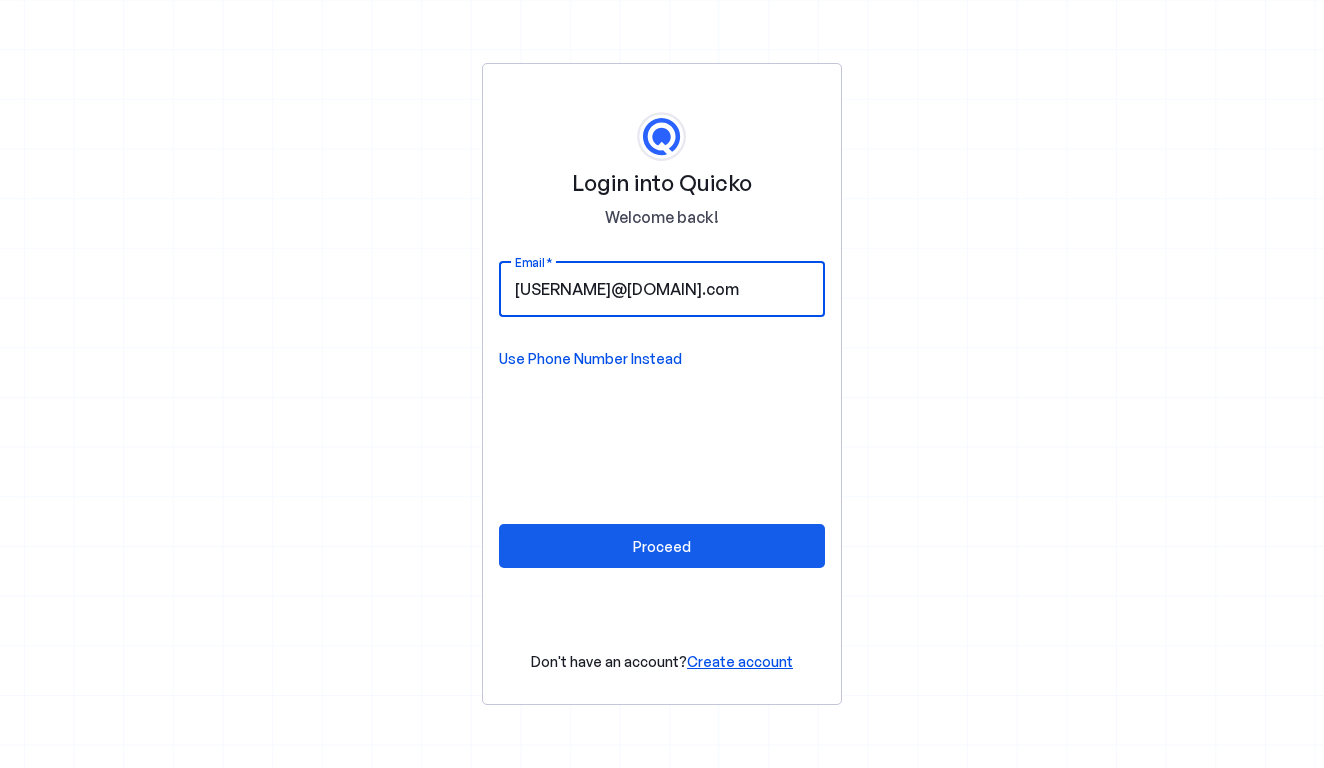 type on "[EMAIL]" 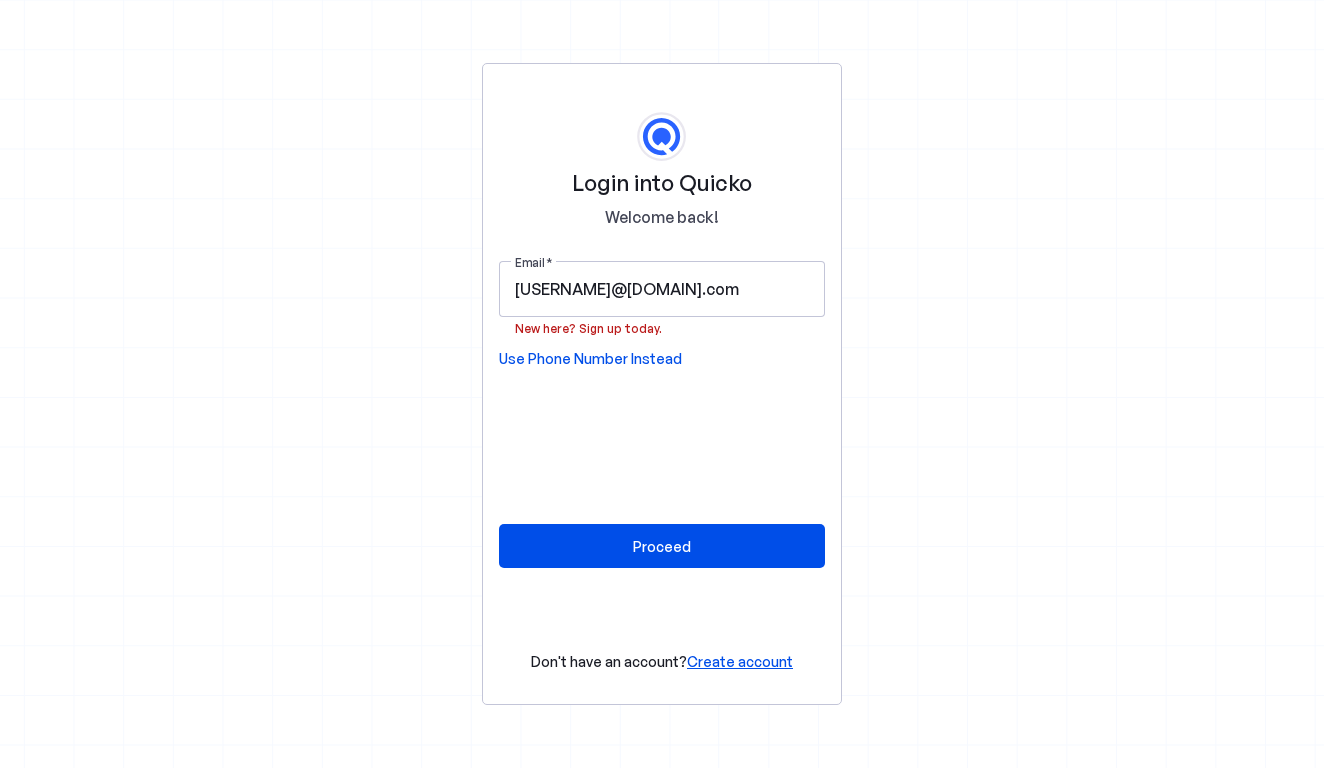click on "Create account" at bounding box center [740, 661] 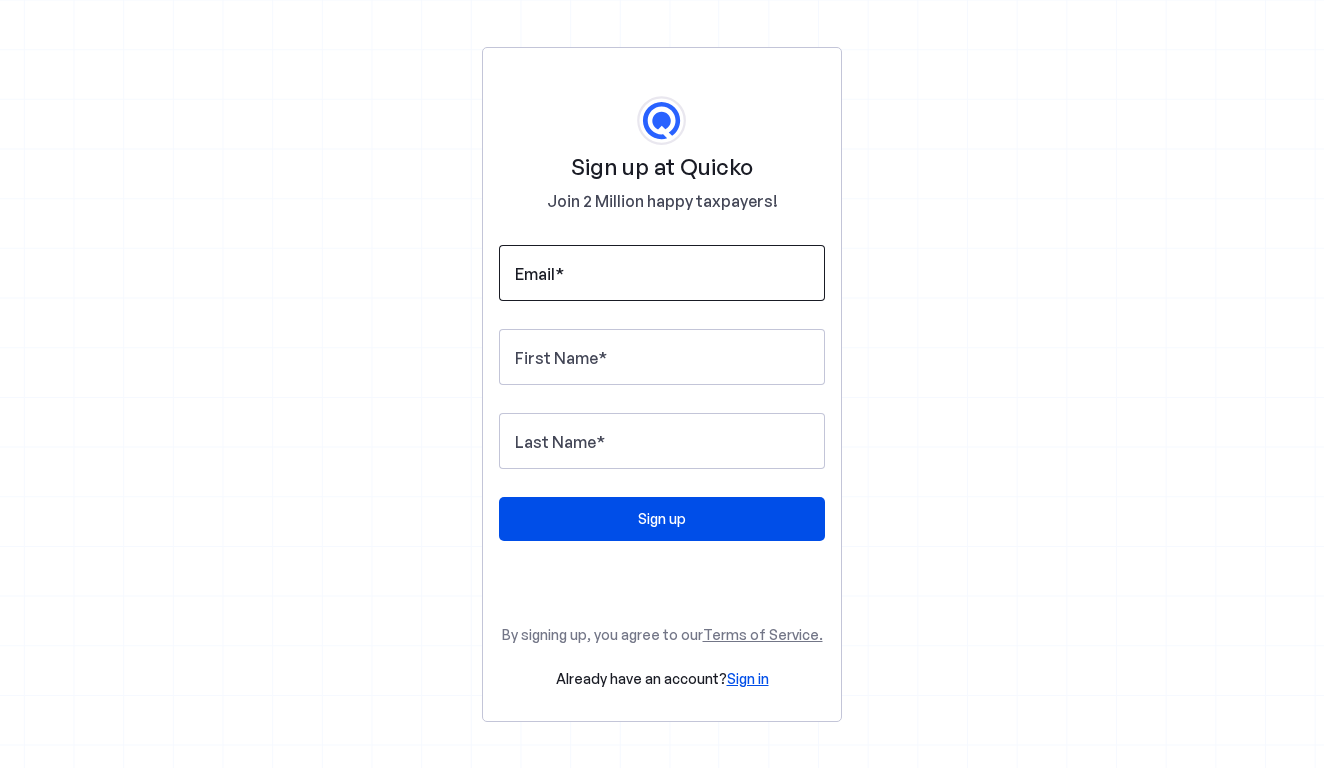 click at bounding box center [559, 274] 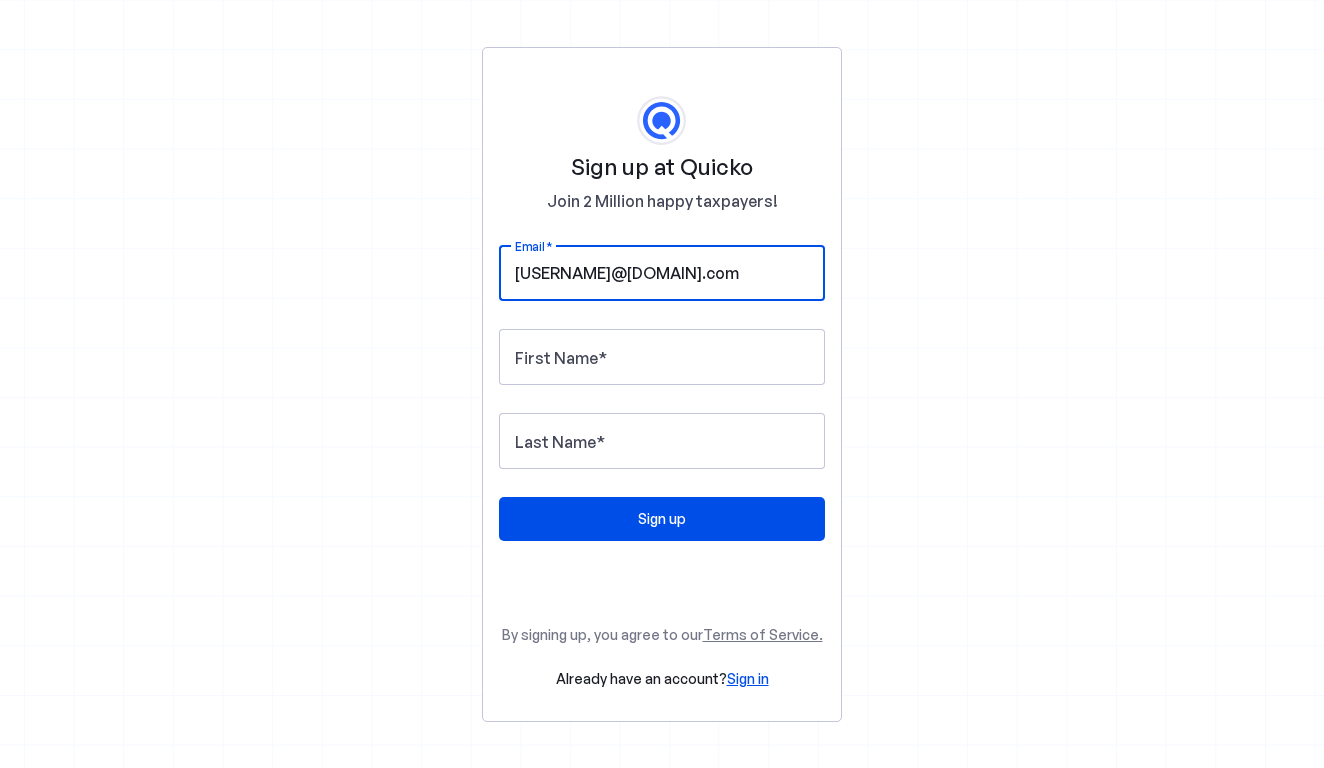 type on "[EMAIL]" 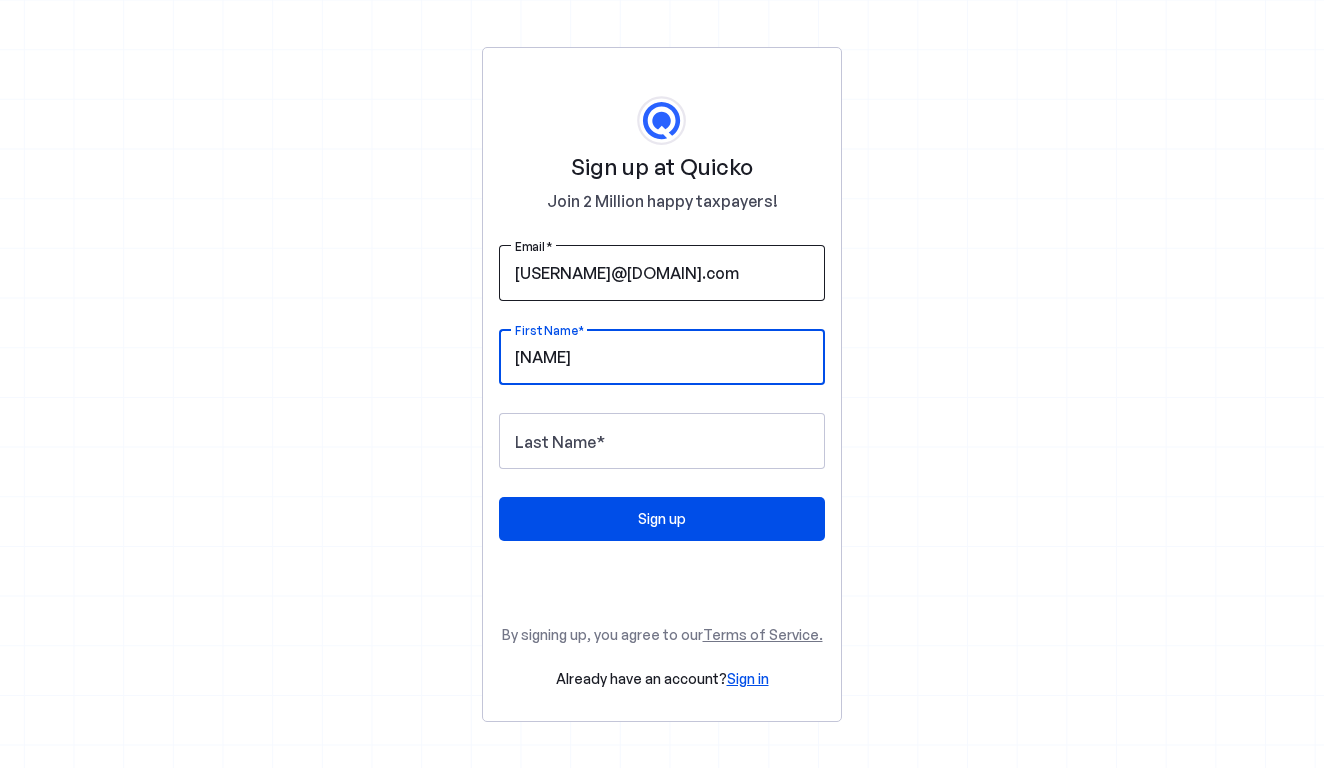 type on "kunal" 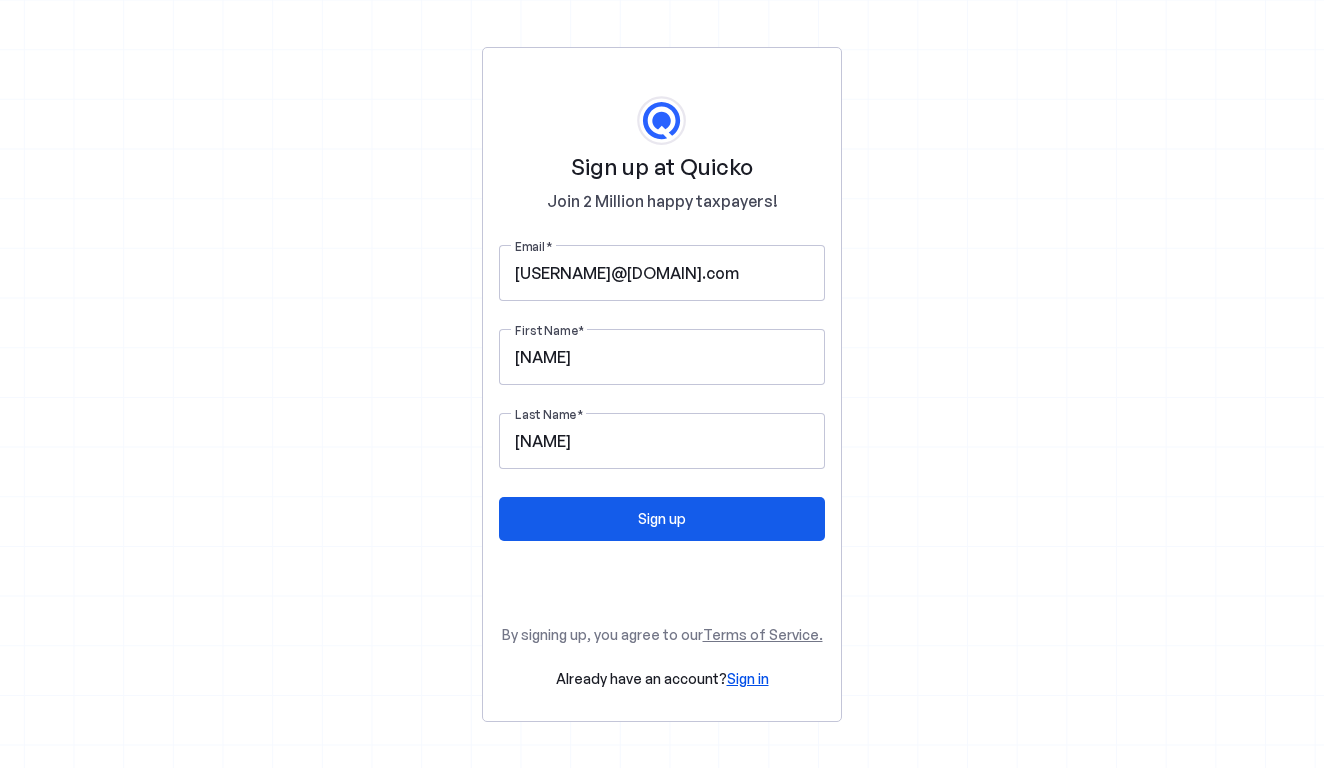 type on "kanchan" 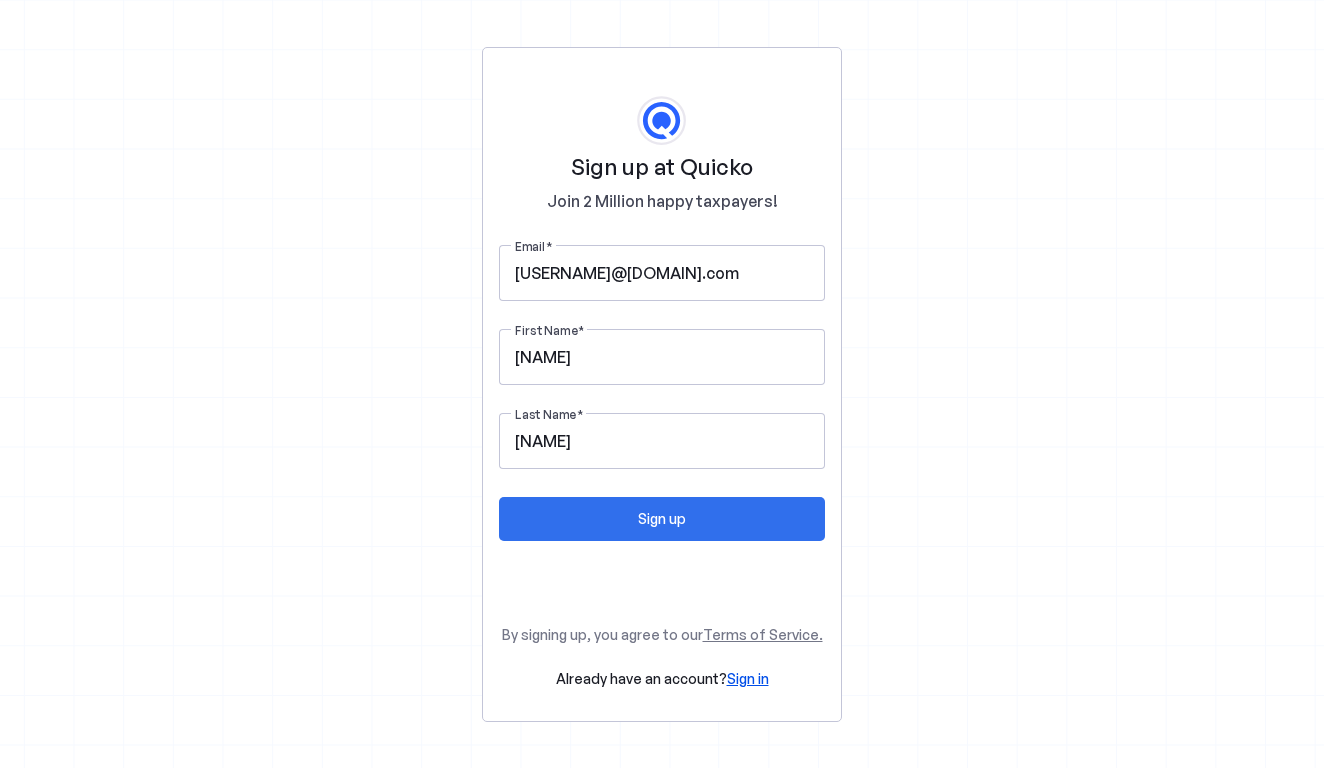 click at bounding box center [662, 519] 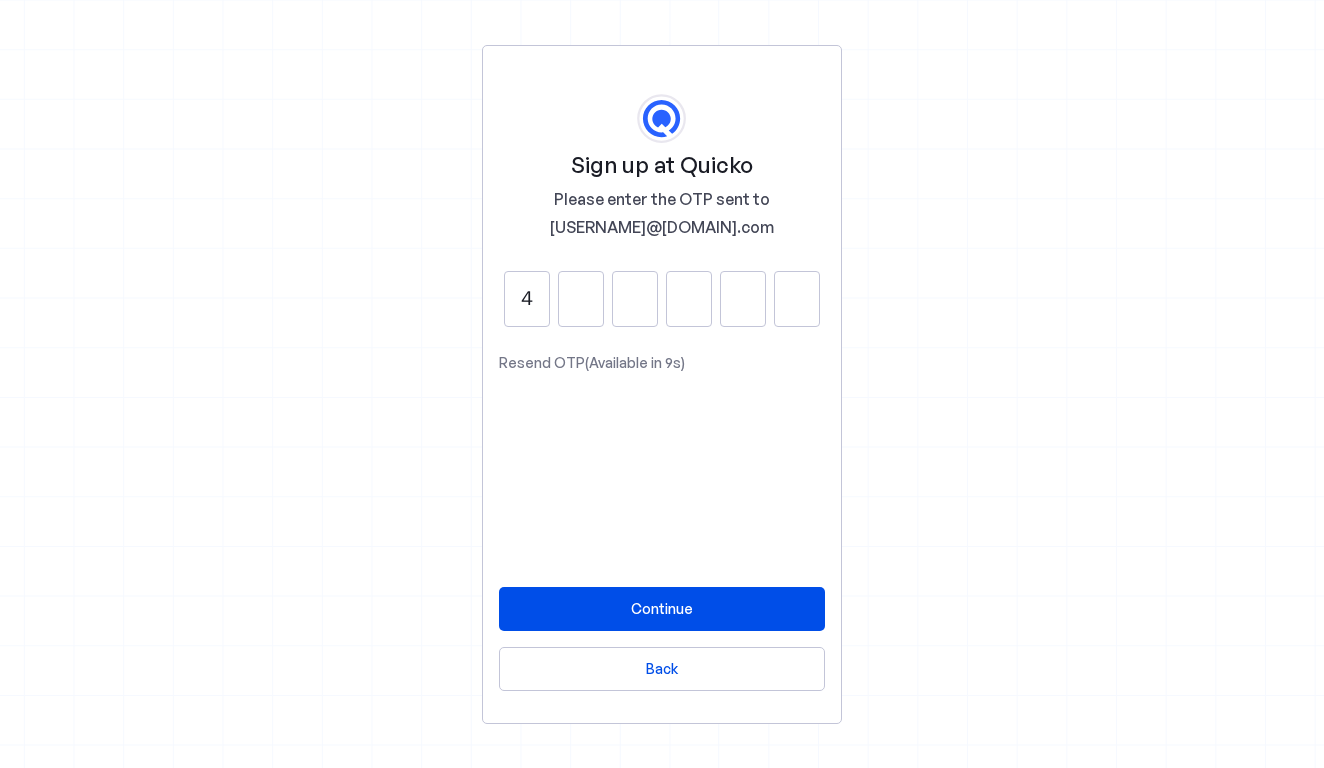 type on "4" 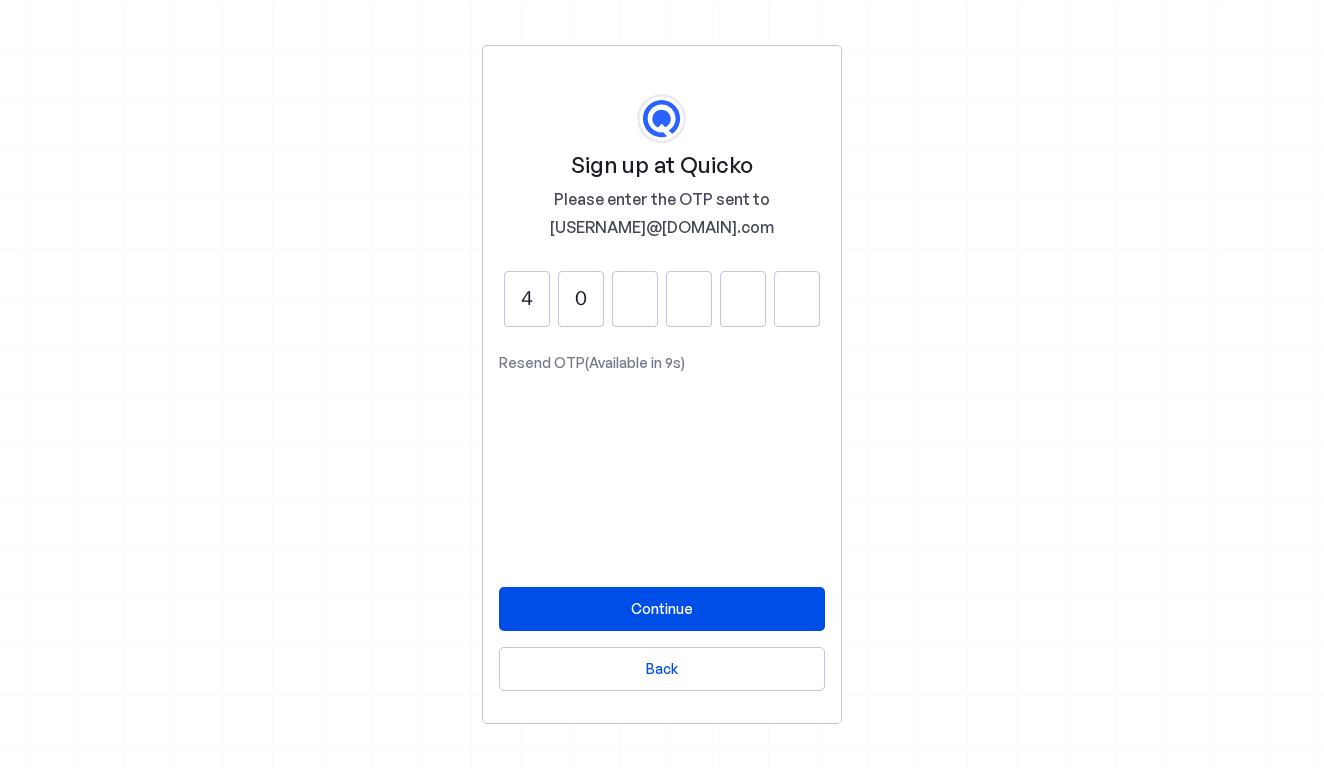 type on "0" 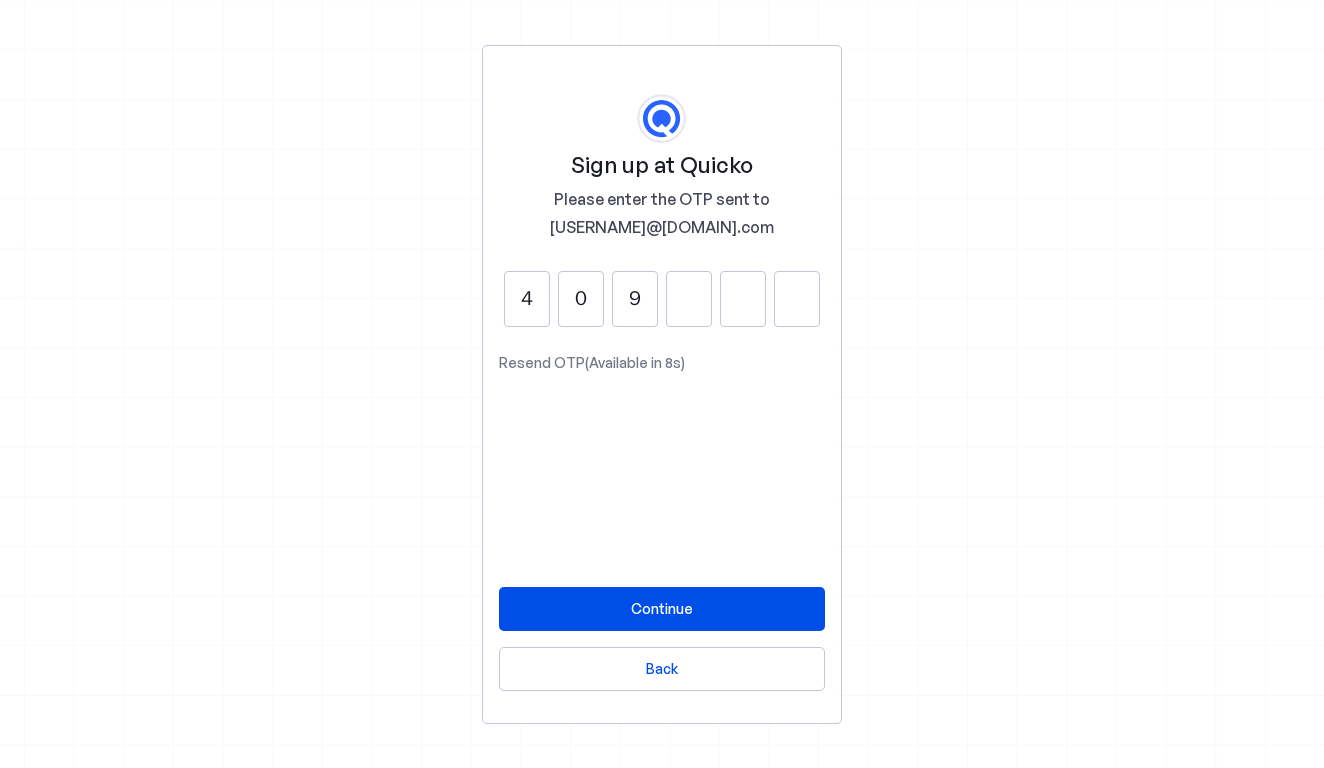 type on "9" 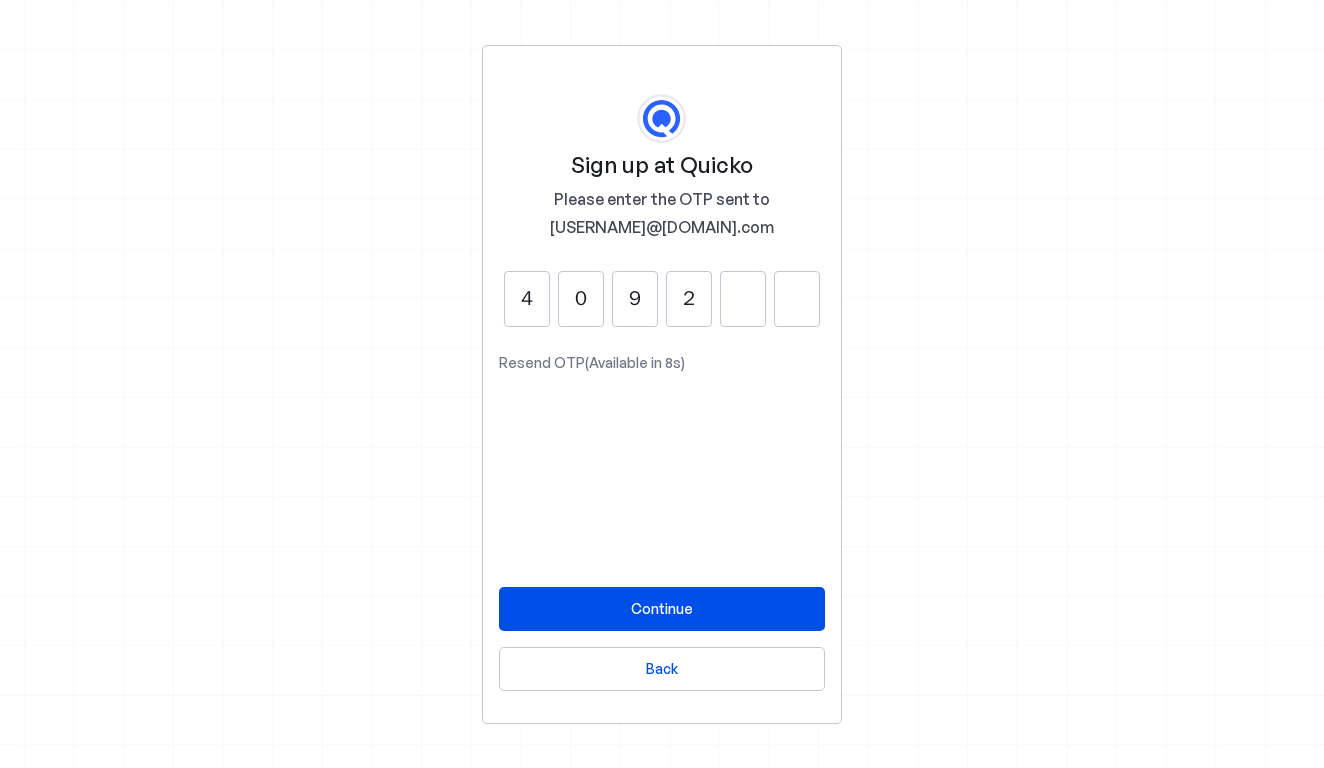 type on "2" 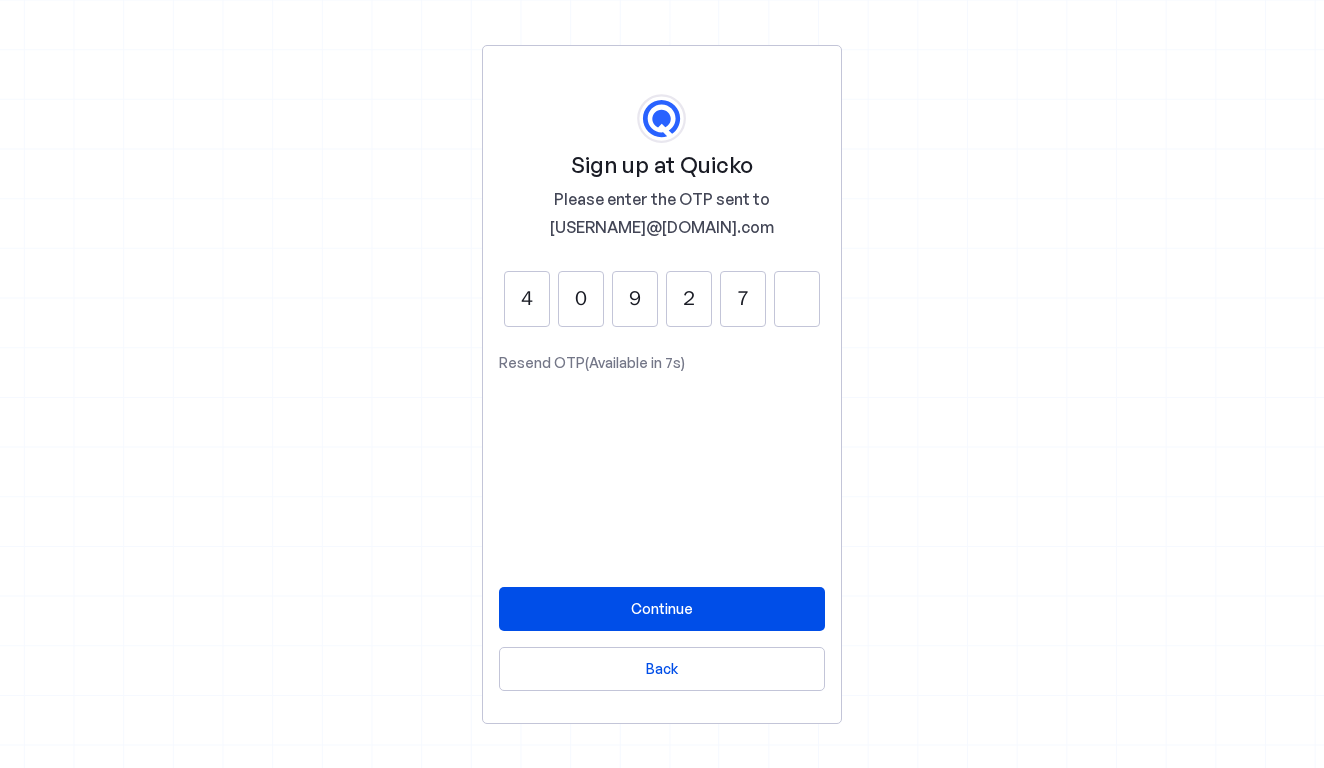 type on "7" 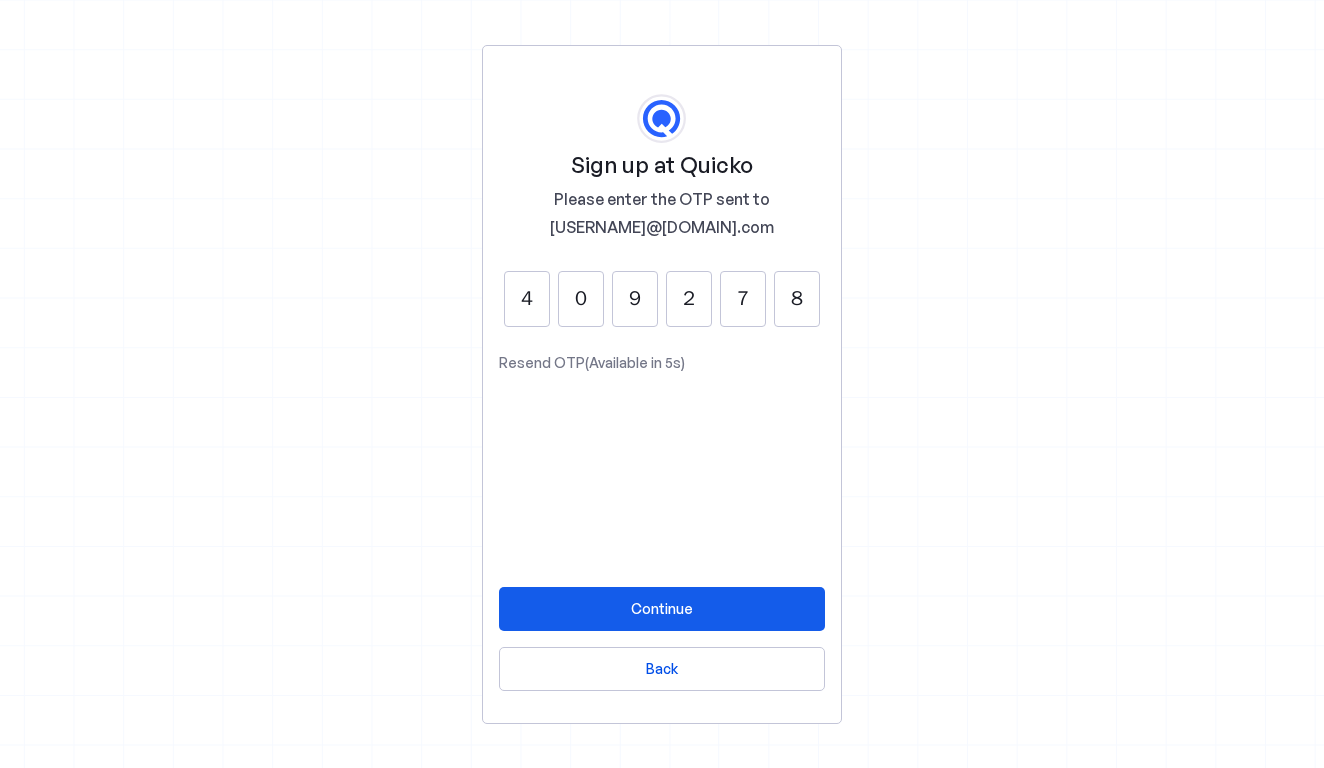 type on "8" 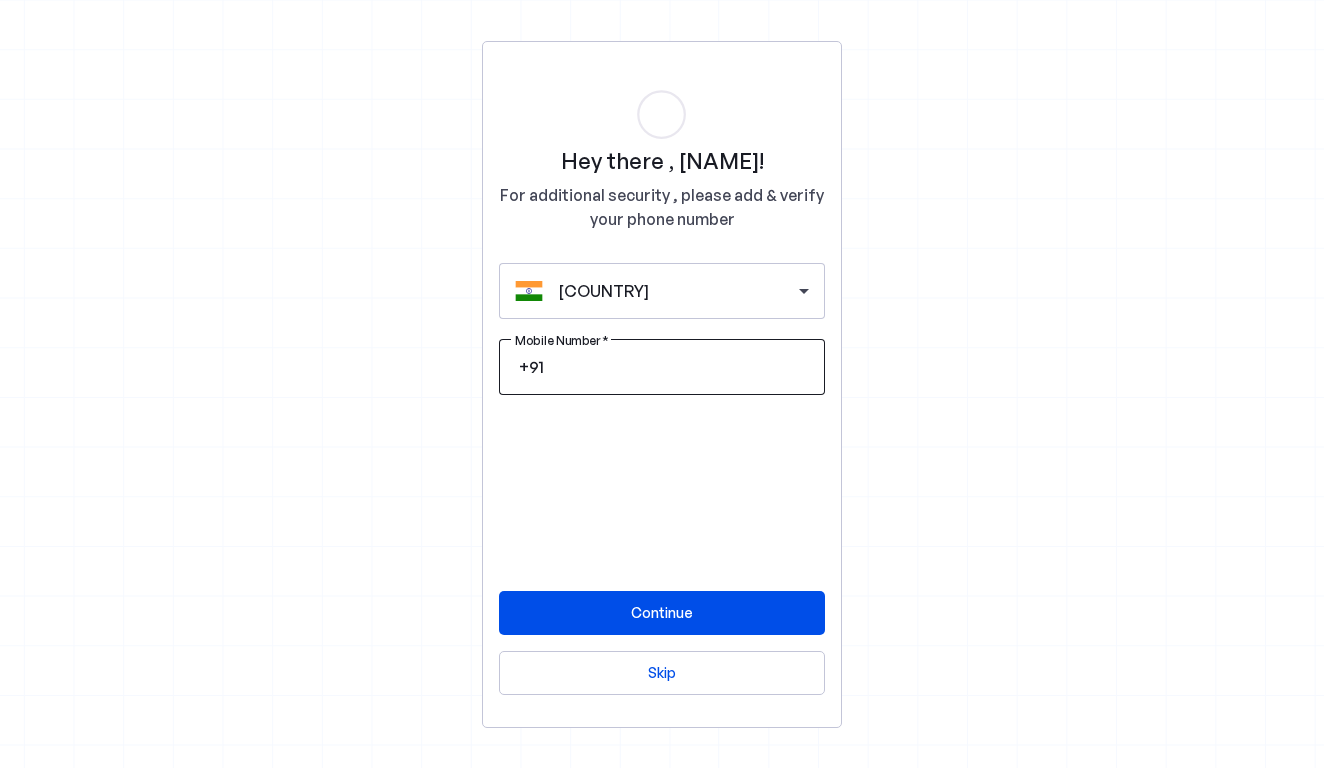 click on "Mobile Number" at bounding box center [678, 367] 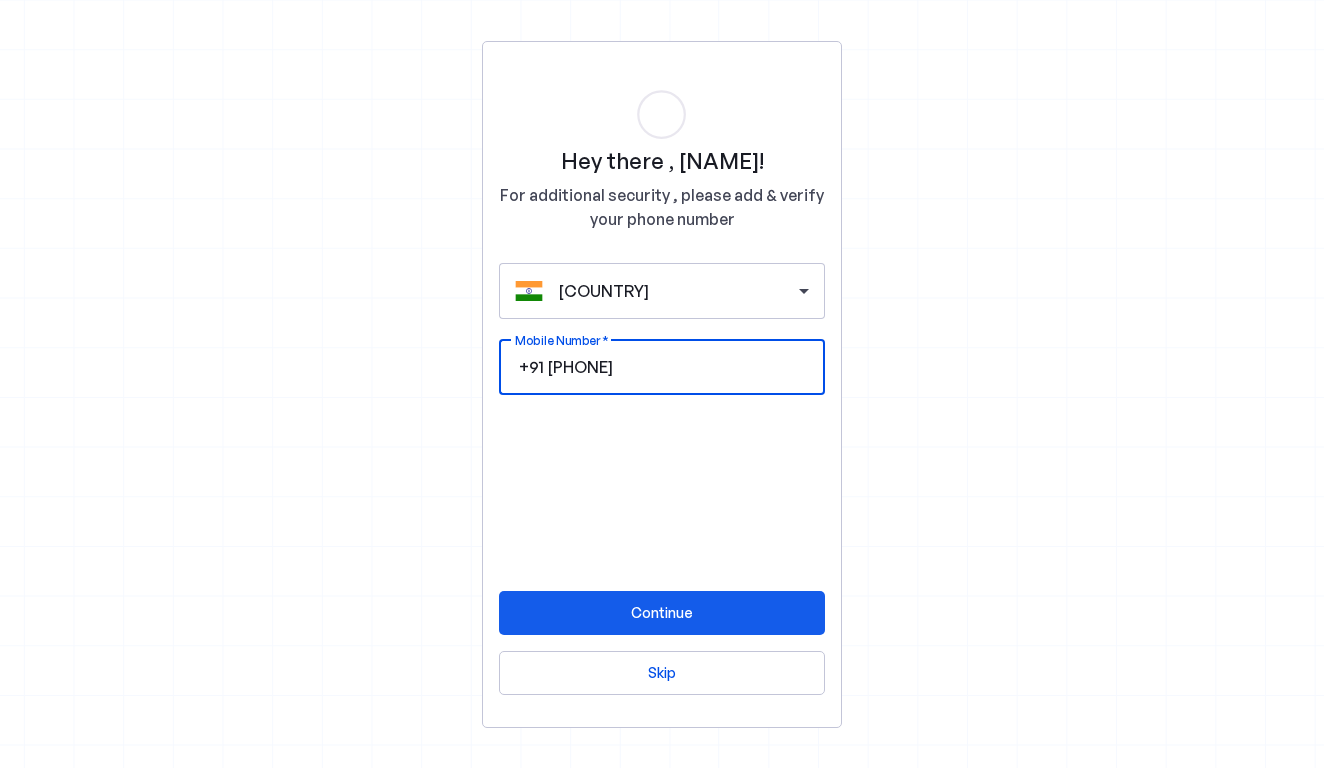 type on "8287732654" 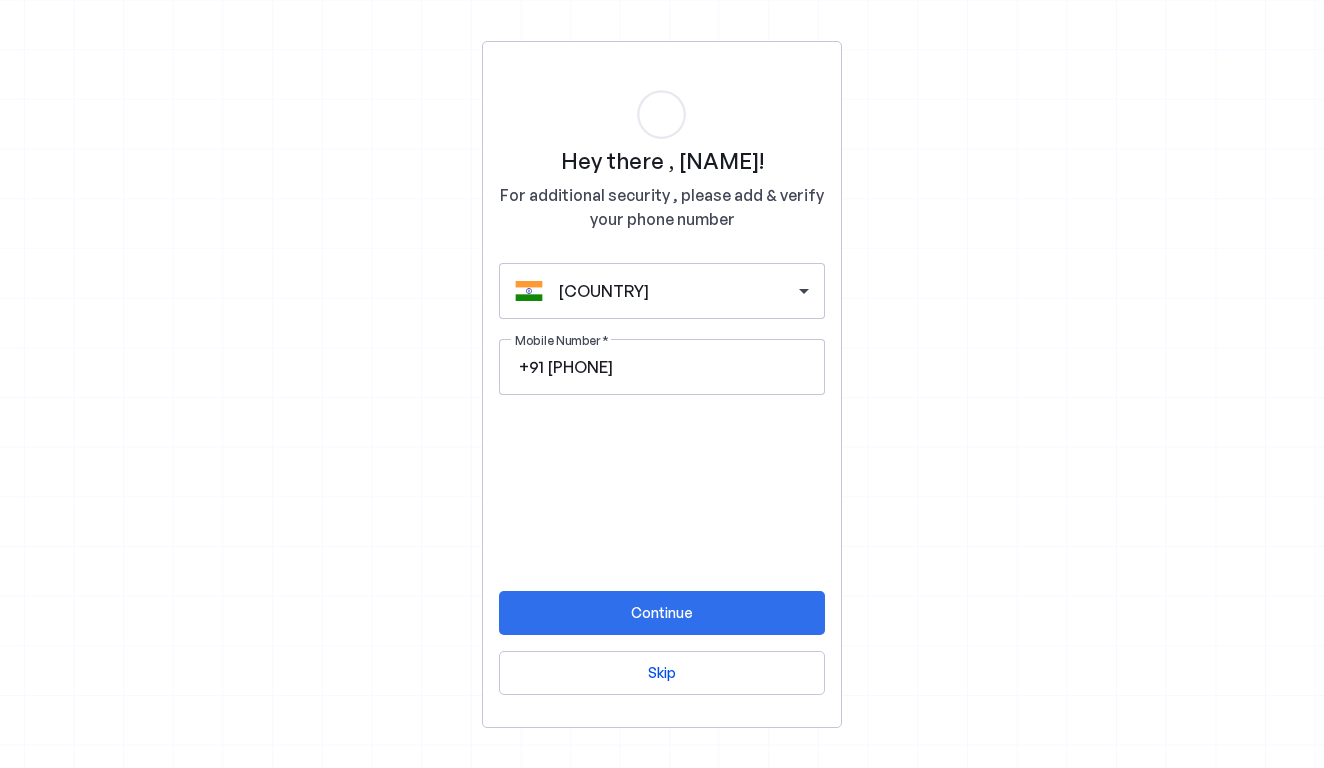 click on "Continue" at bounding box center (662, 612) 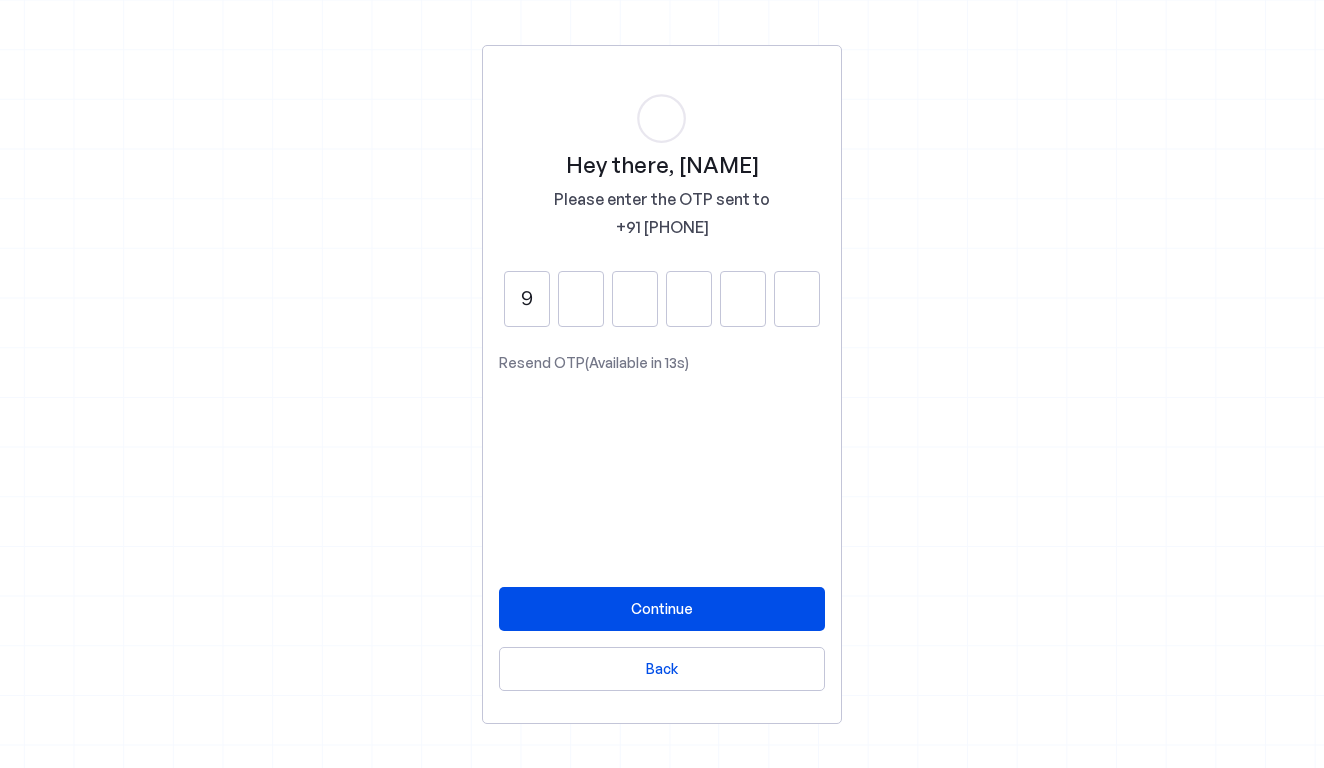 type on "9" 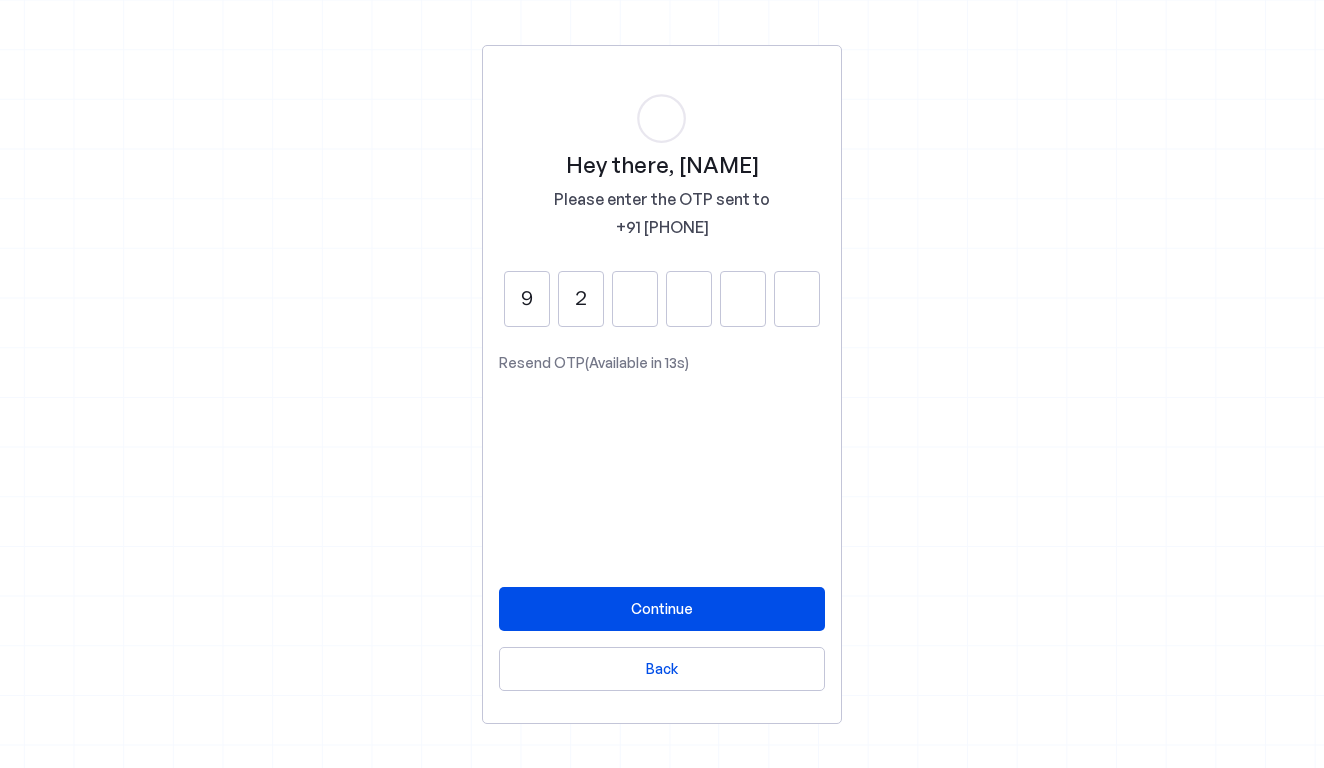 type on "2" 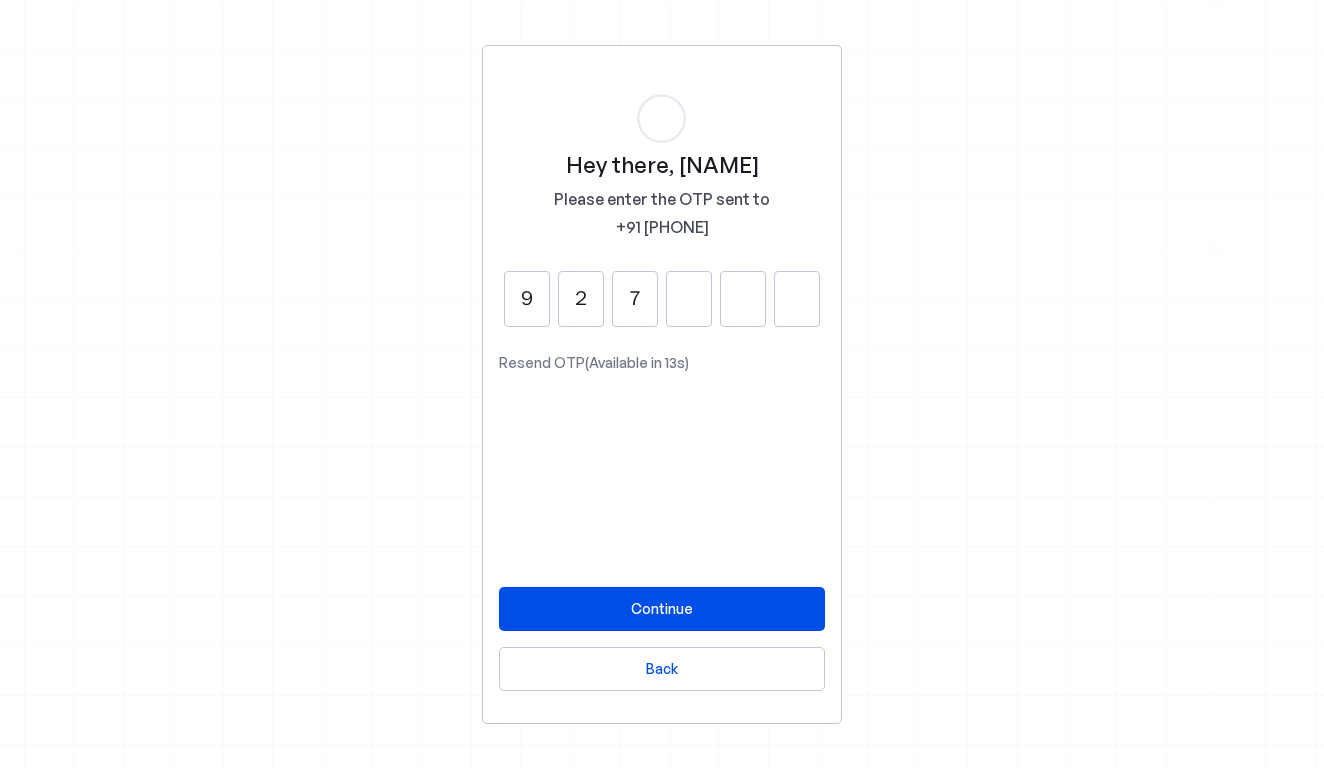 type on "7" 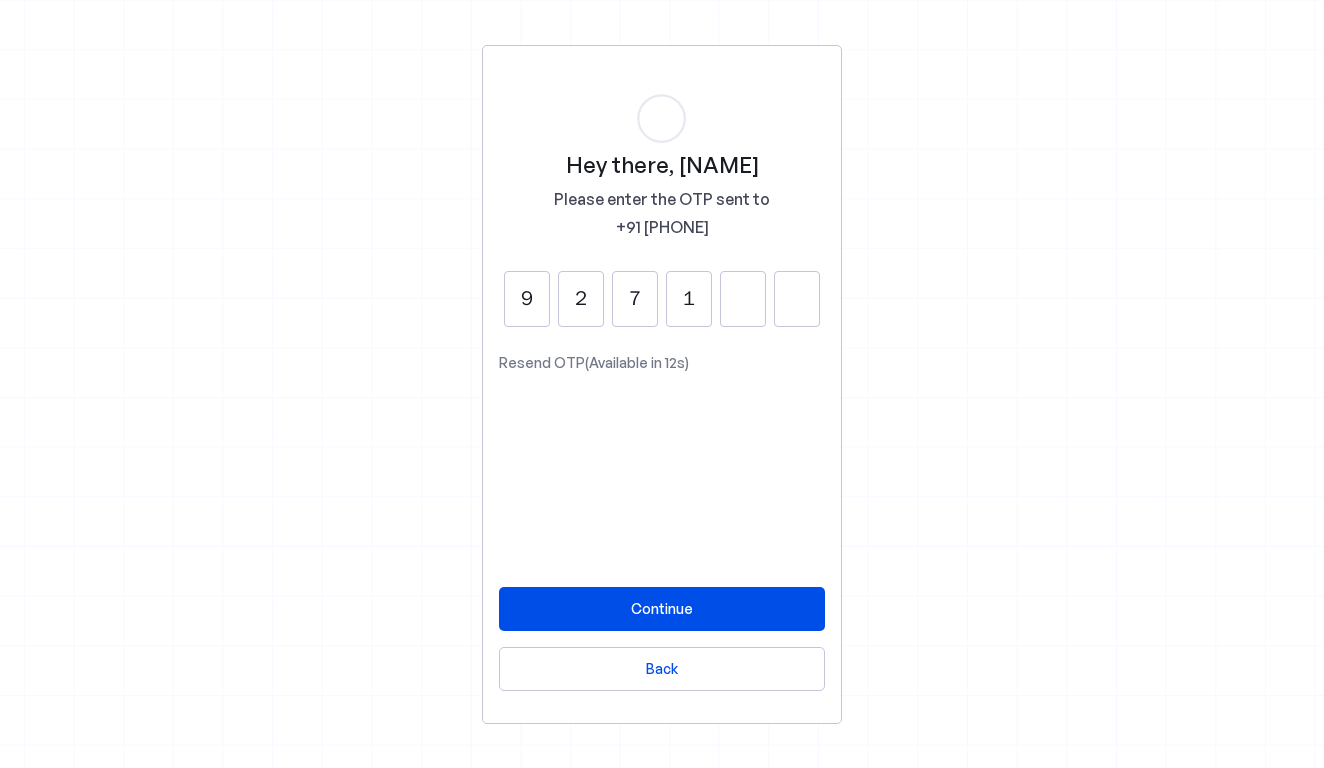 type on "1" 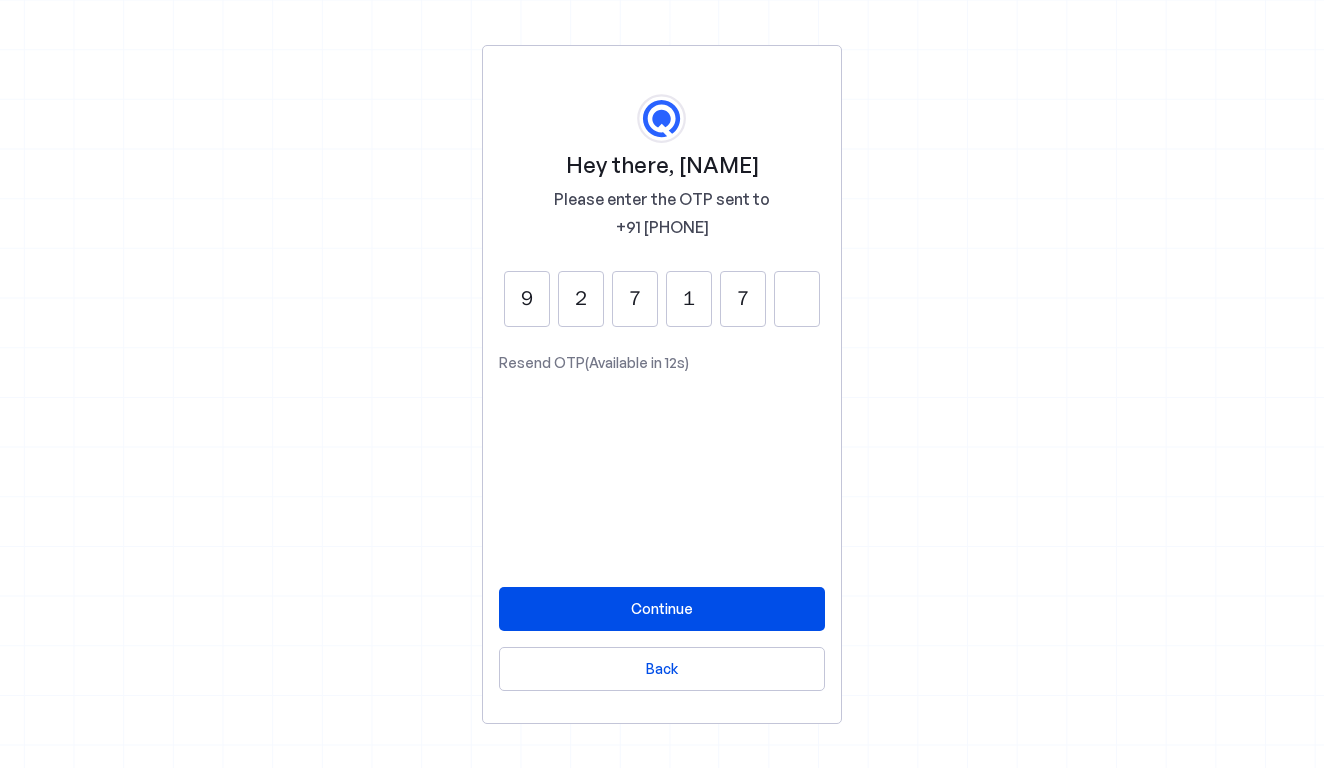 type on "7" 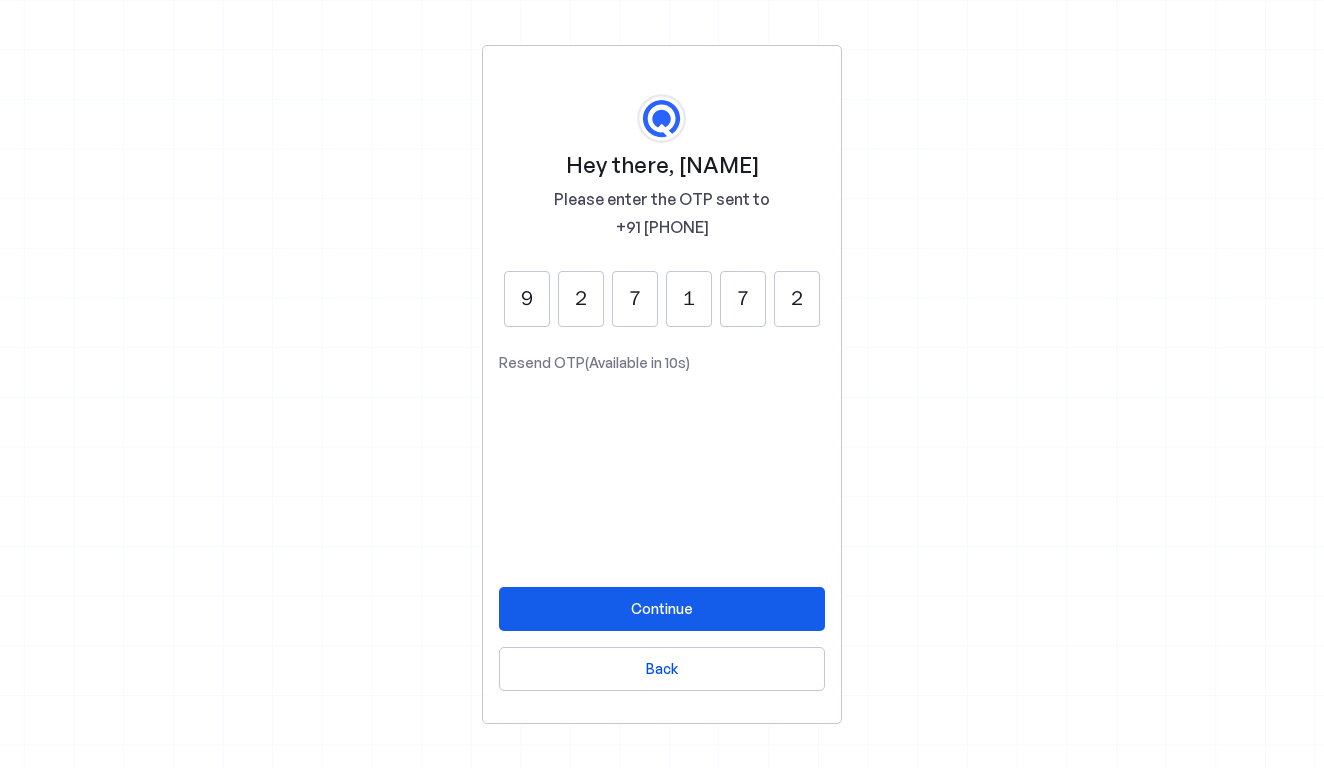 type on "2" 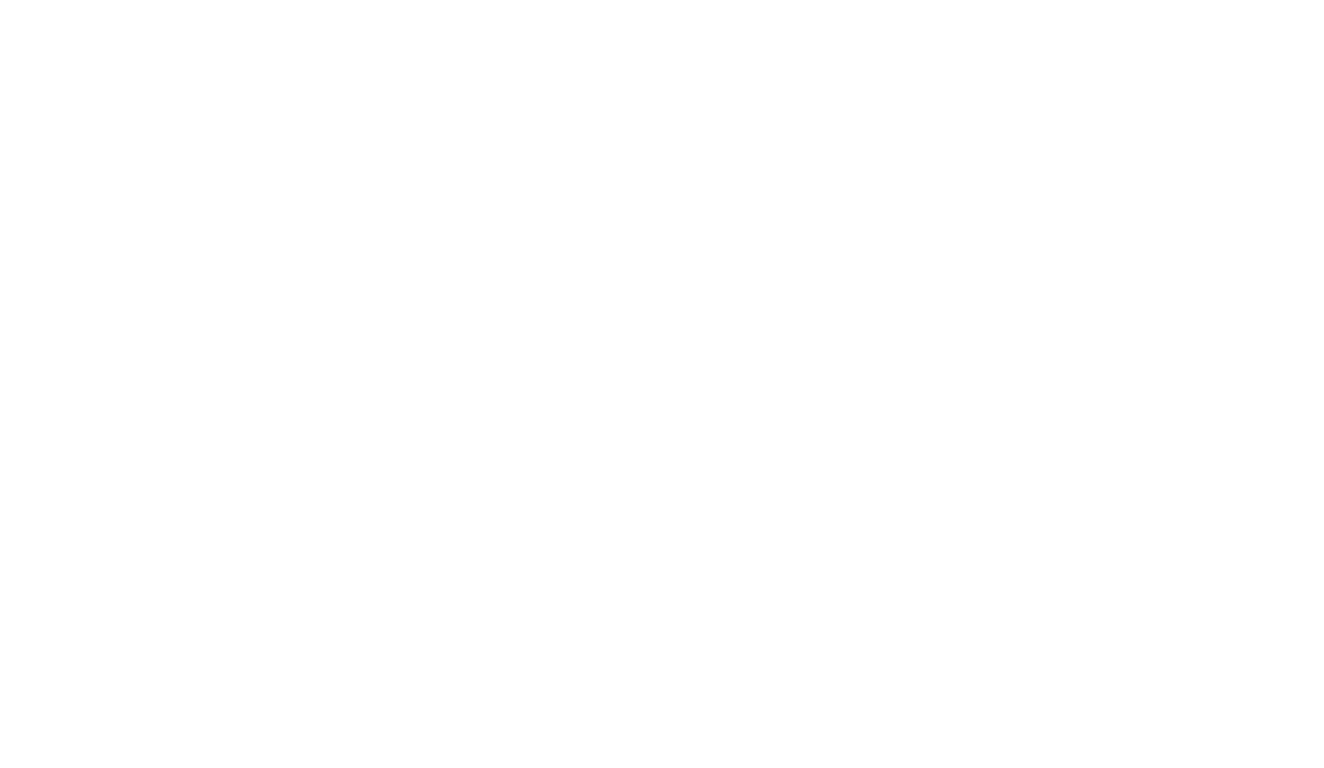 scroll, scrollTop: 0, scrollLeft: 0, axis: both 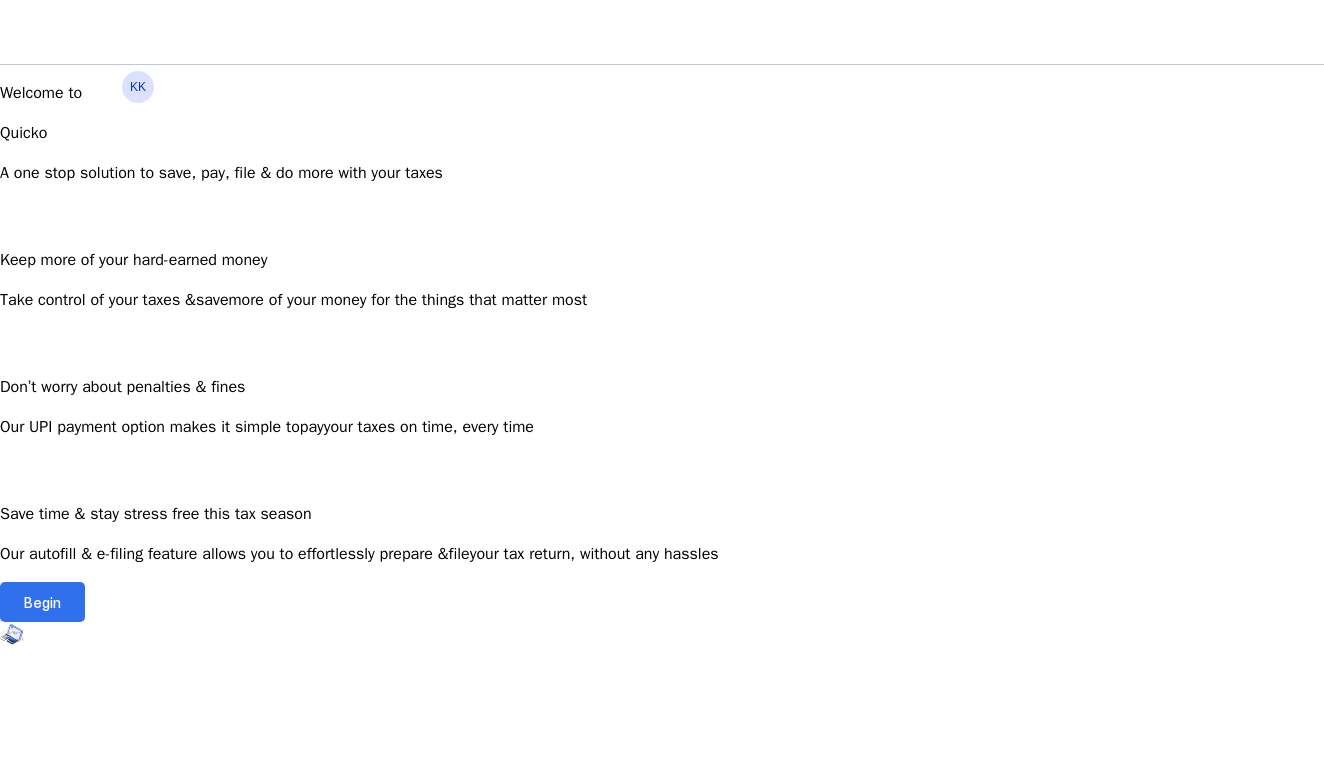 click at bounding box center [42, 602] 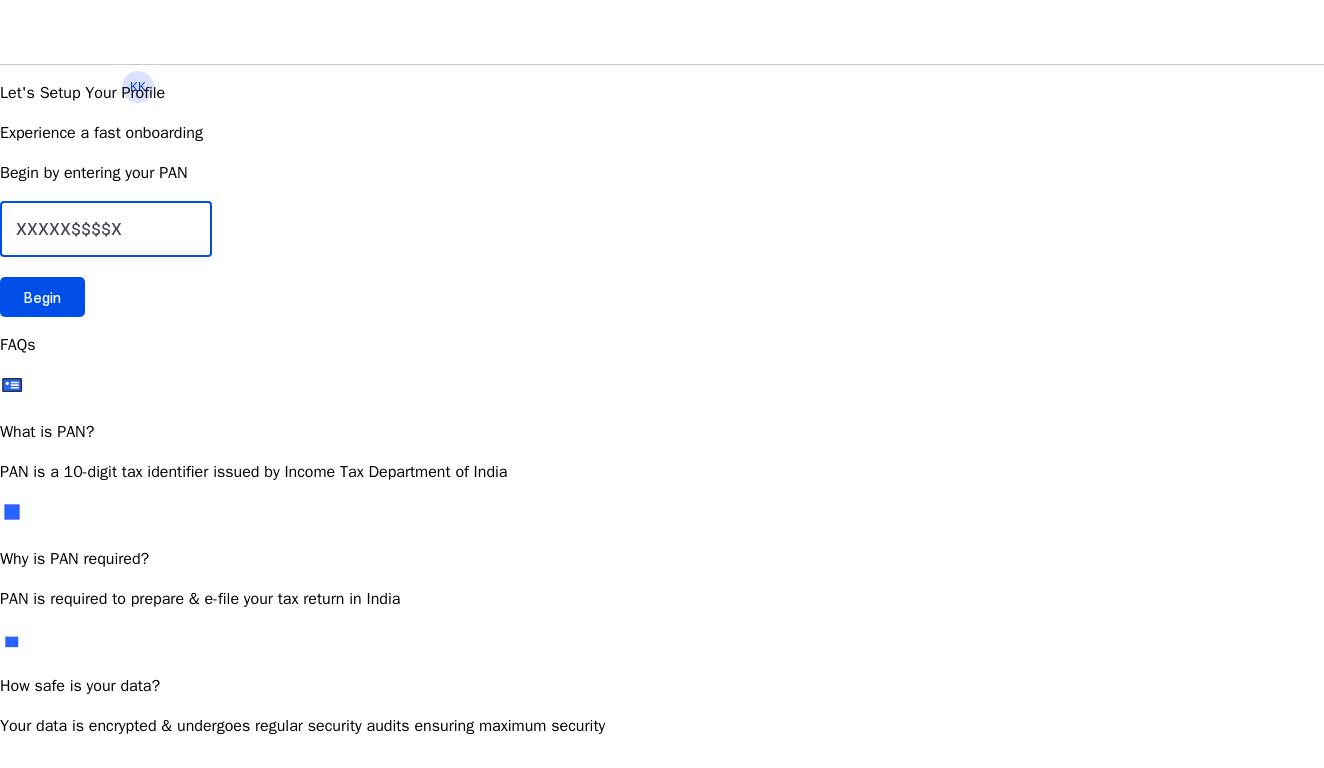 click at bounding box center [106, 229] 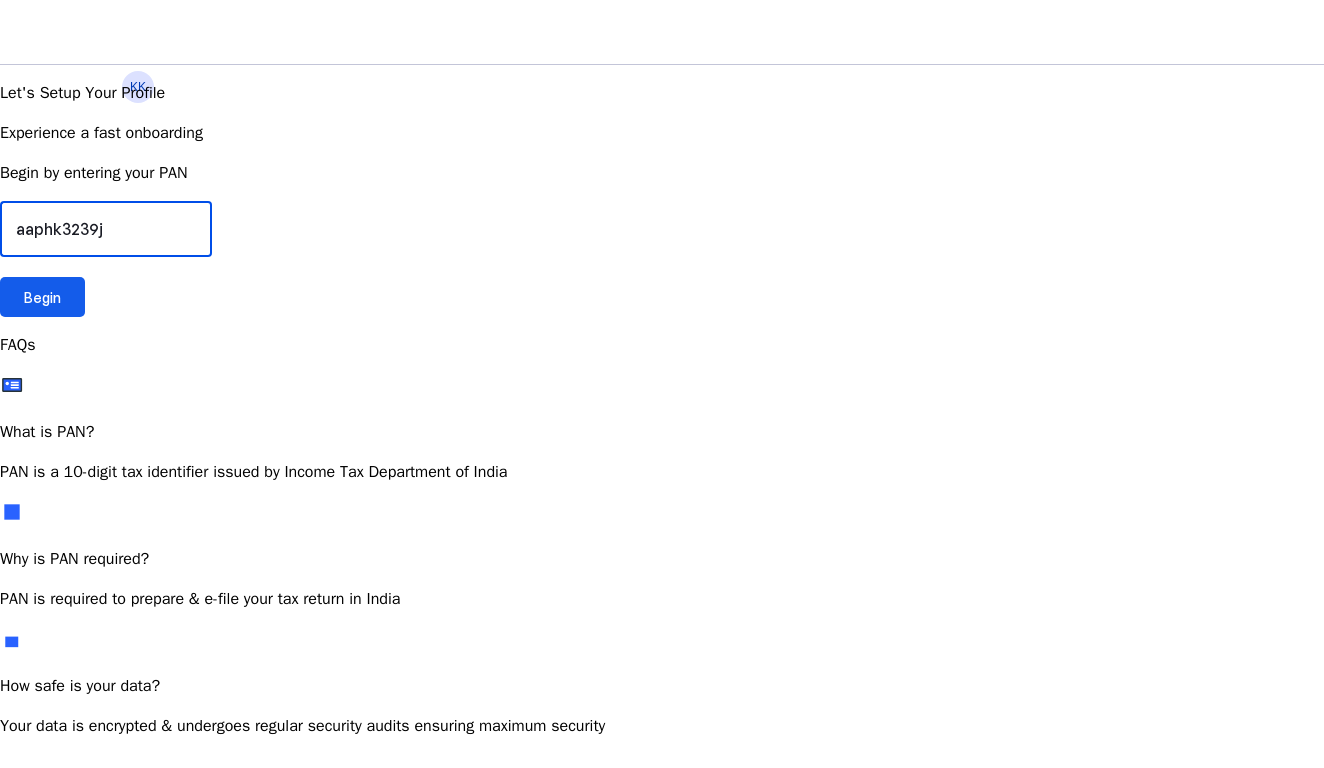 type on "aaphk3239j" 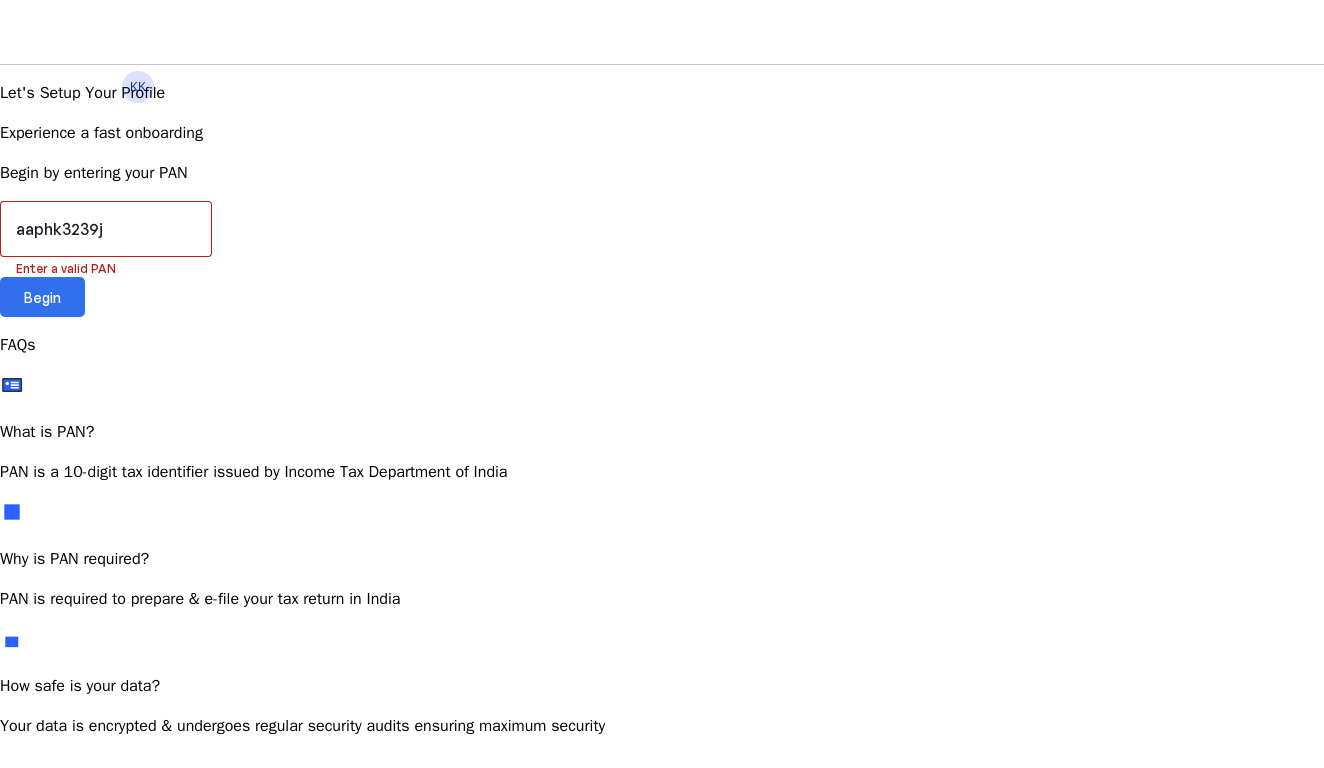 click at bounding box center (42, 297) 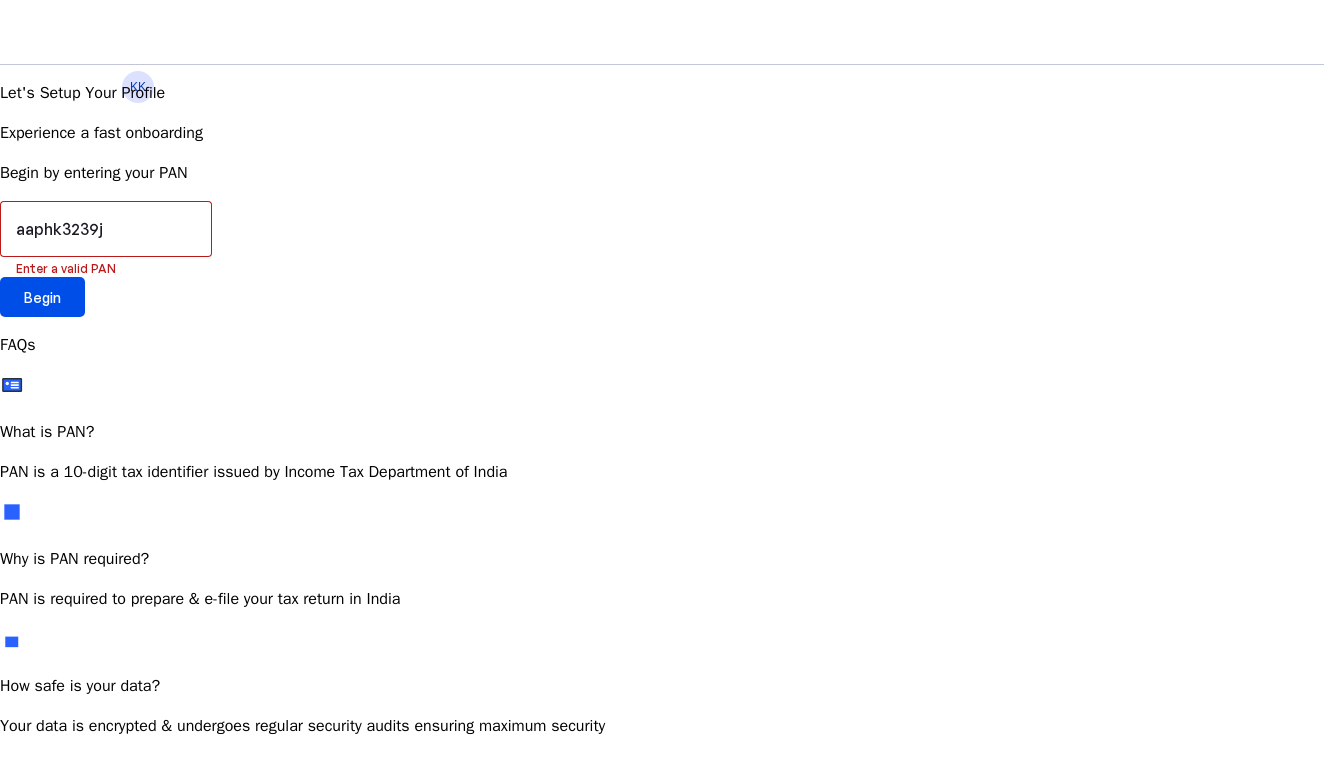 click on "KK" at bounding box center [138, 87] 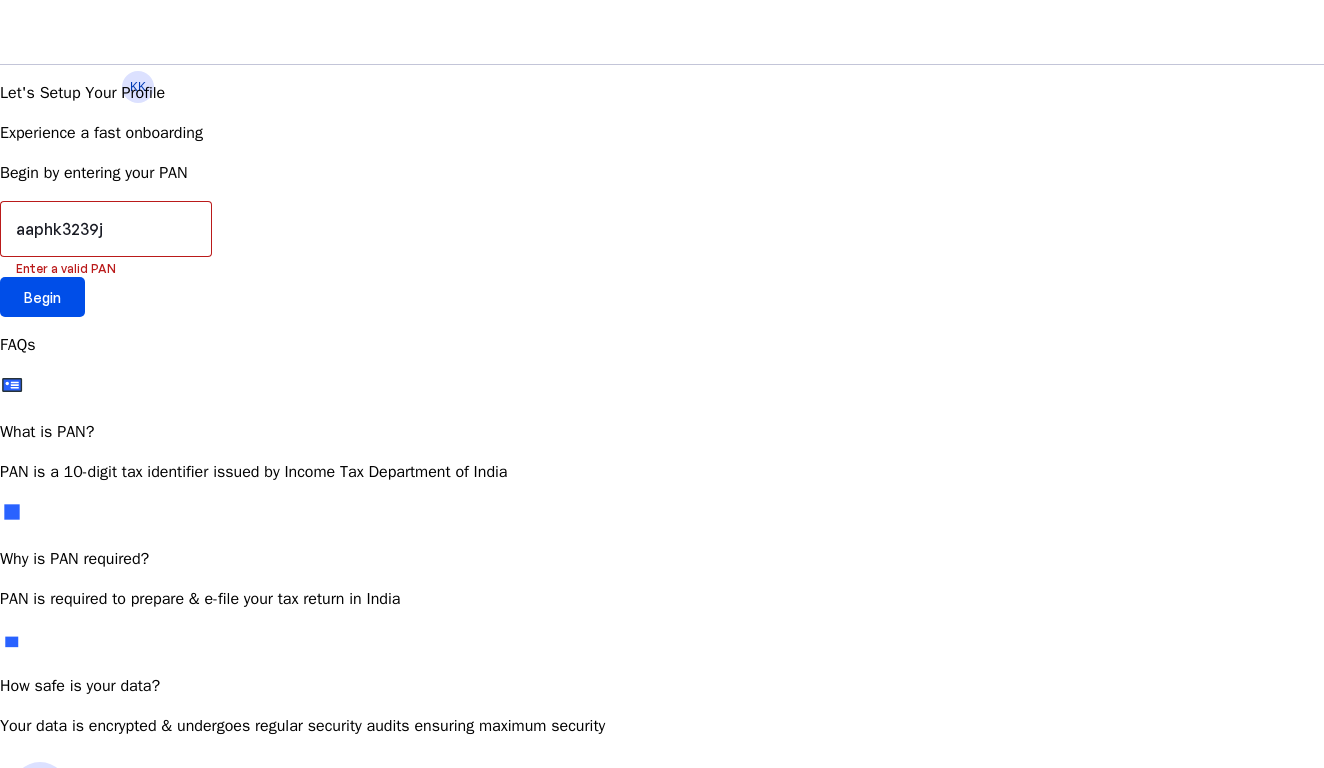 click on "Log Out" at bounding box center (63, 1201) 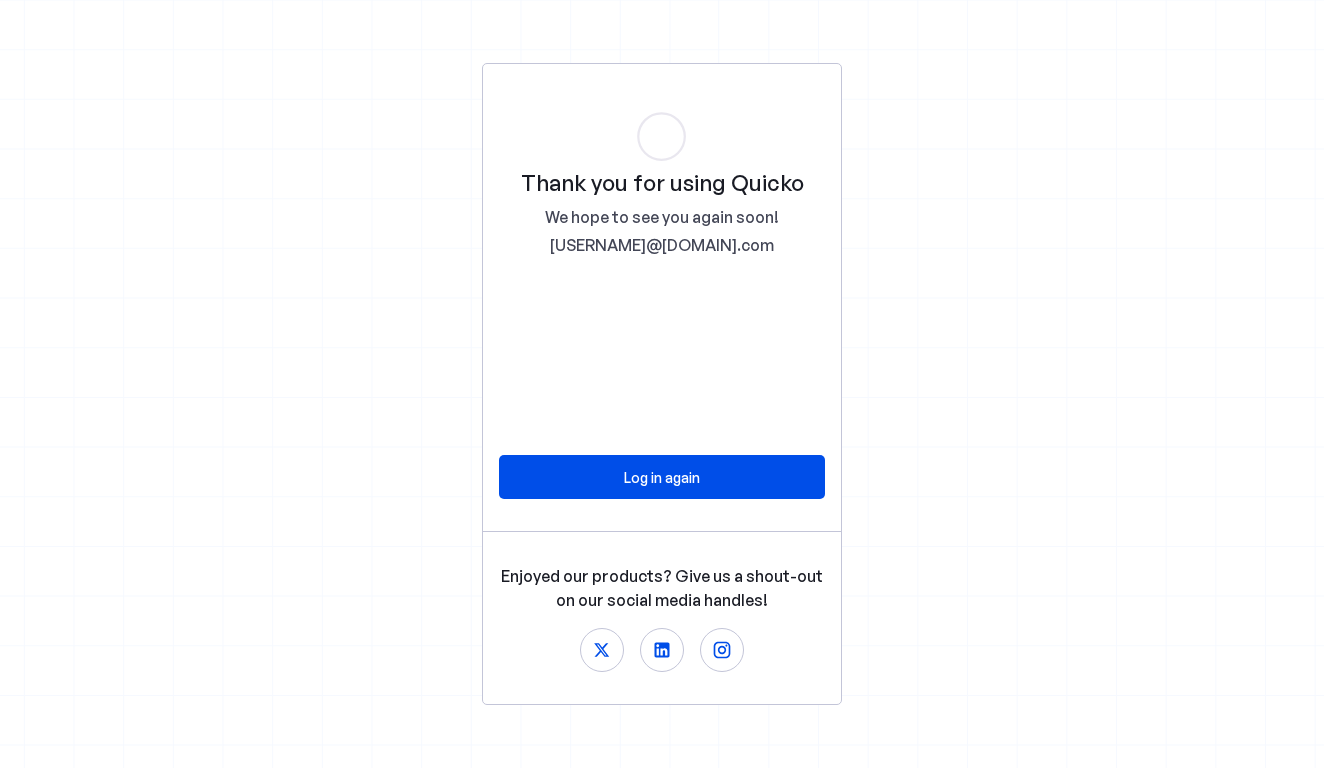 scroll, scrollTop: 0, scrollLeft: 0, axis: both 